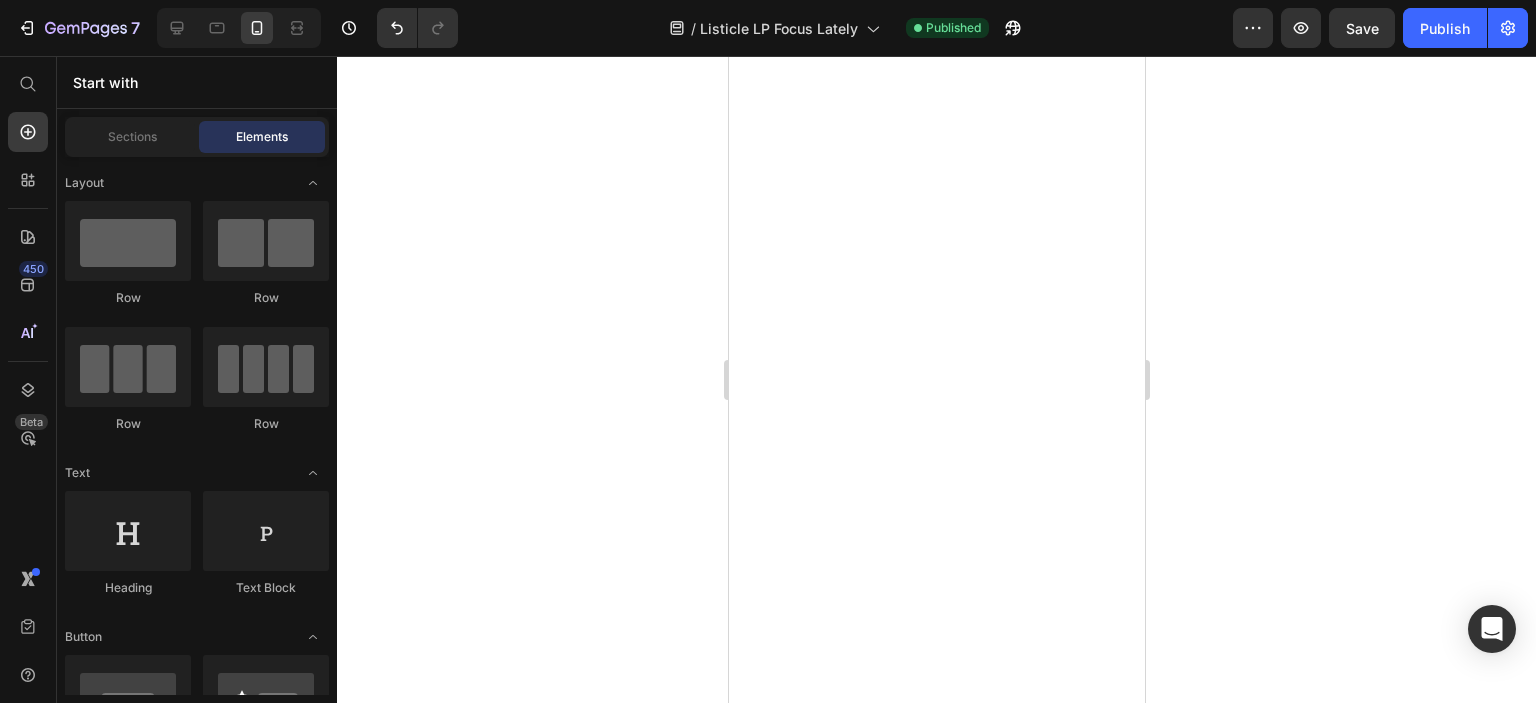 scroll, scrollTop: 0, scrollLeft: 0, axis: both 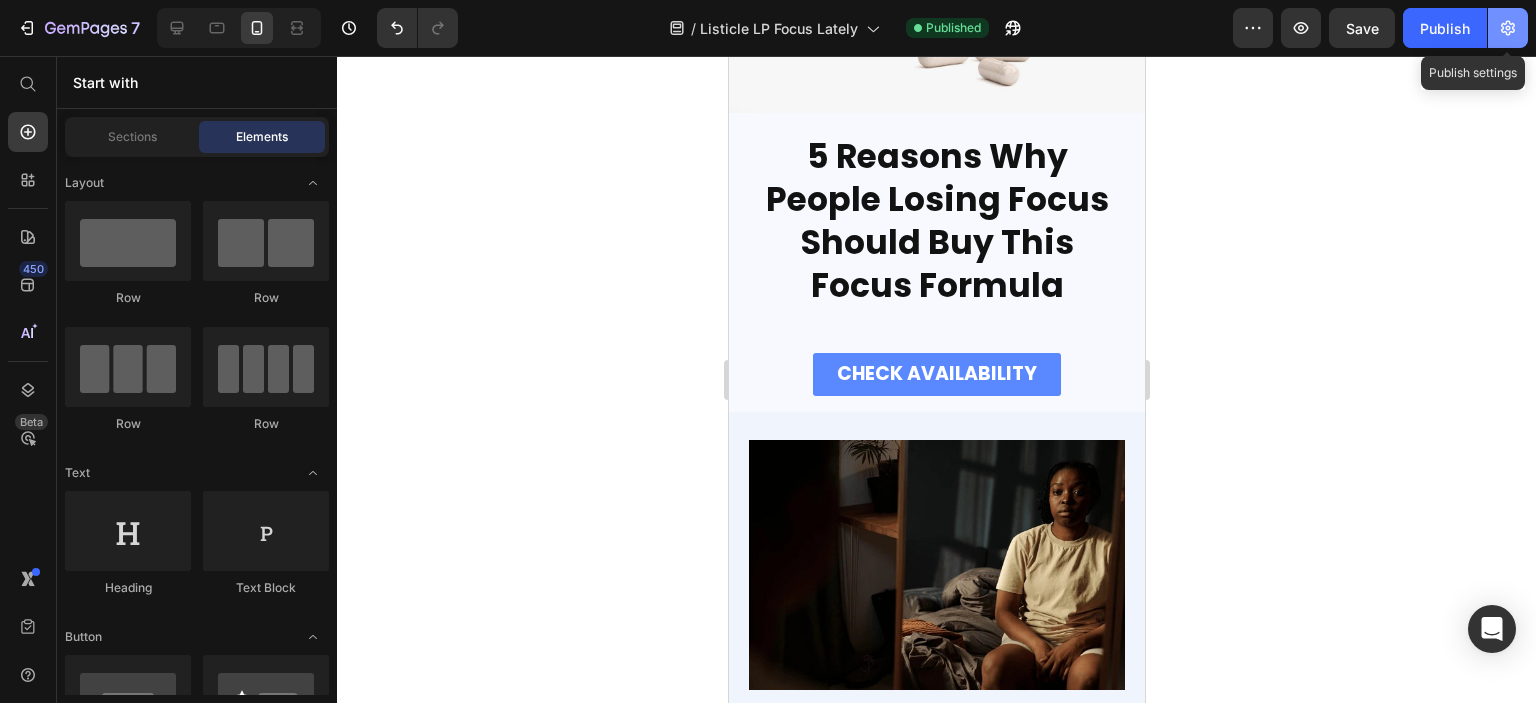 click 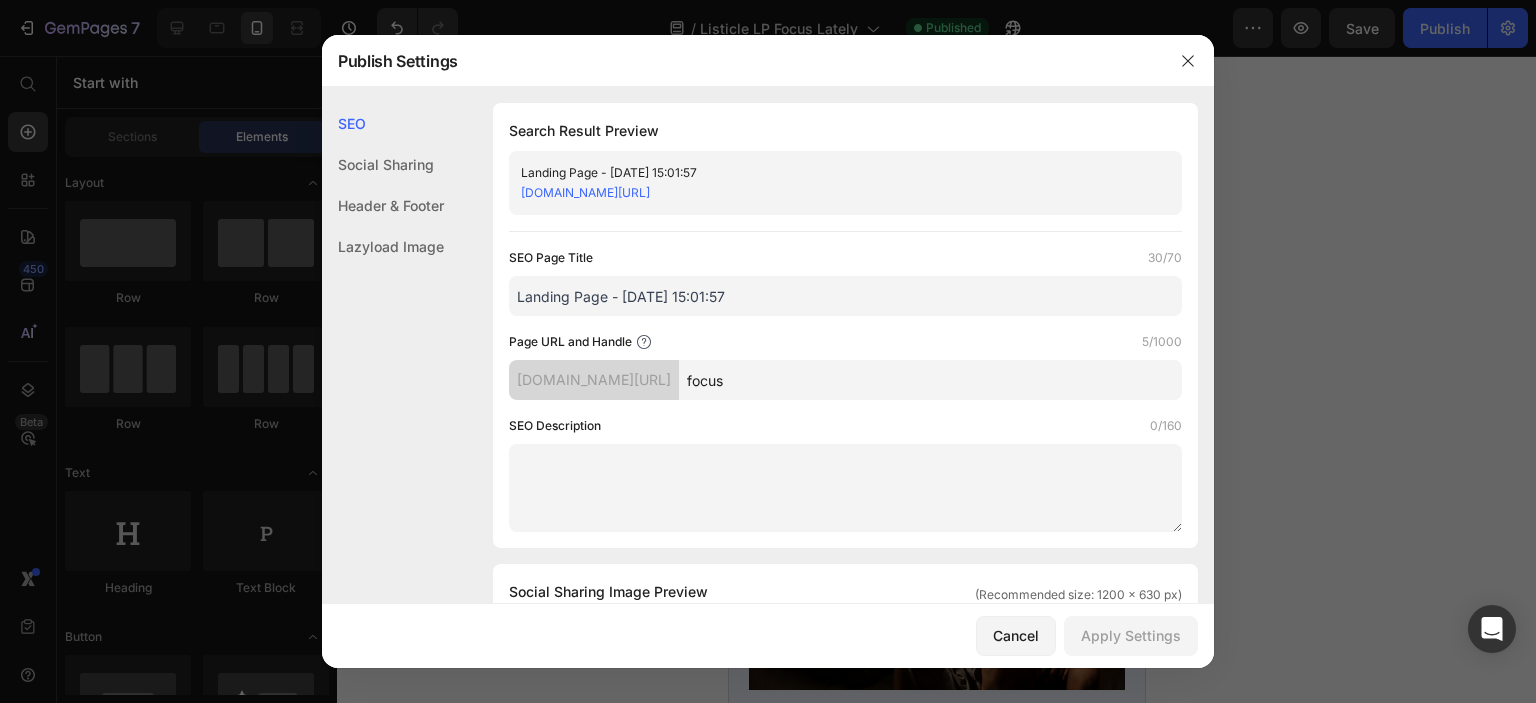 drag, startPoint x: 781, startPoint y: 302, endPoint x: 492, endPoint y: 299, distance: 289.01556 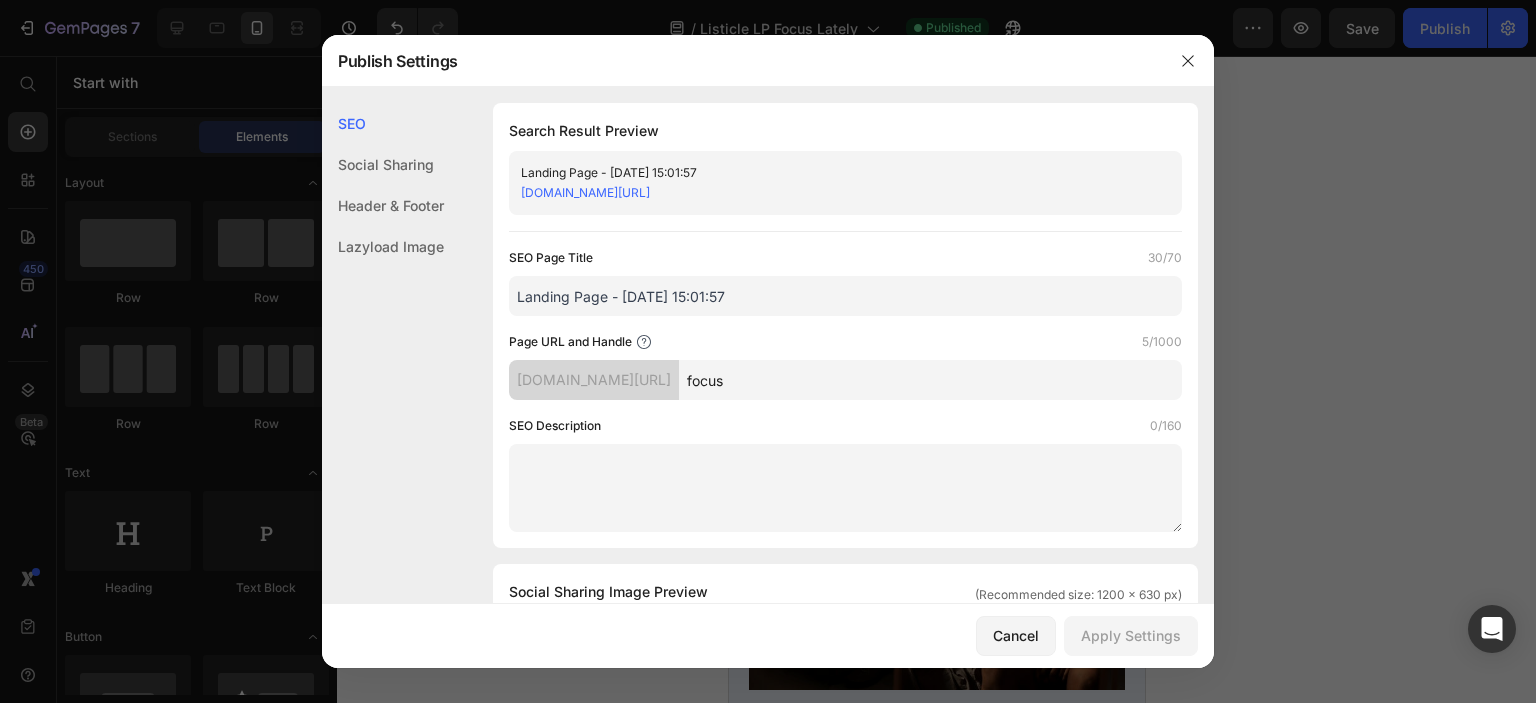 click on "SEO Search Result Preview Landing Page - [DATE] 15:01:57 [DOMAIN_NAME][URL] SEO Page Title  30/70  Landing Page - [DATE] 15:01:57  Page URL and Handle  5/1000  [DOMAIN_NAME][URL] focus  SEO Description  0/160  Social Sharing Social Sharing Image Preview (Recommended size: 1200 x 630 px) Upload Image  Supported file: .jpg, .jpeg, .png, .gif, .webp  Landing Page - [DATE] 15:01:57 [DOMAIN_NAME][URL] Header & Footer Shopify theme header & footer  To edit those sections, please follow instruction in  this article Use Shopify theme header Use Shopify theme footer GemPages Design Lazyload Image Lazyload Image Lazyload Image" at bounding box center [768, 848] 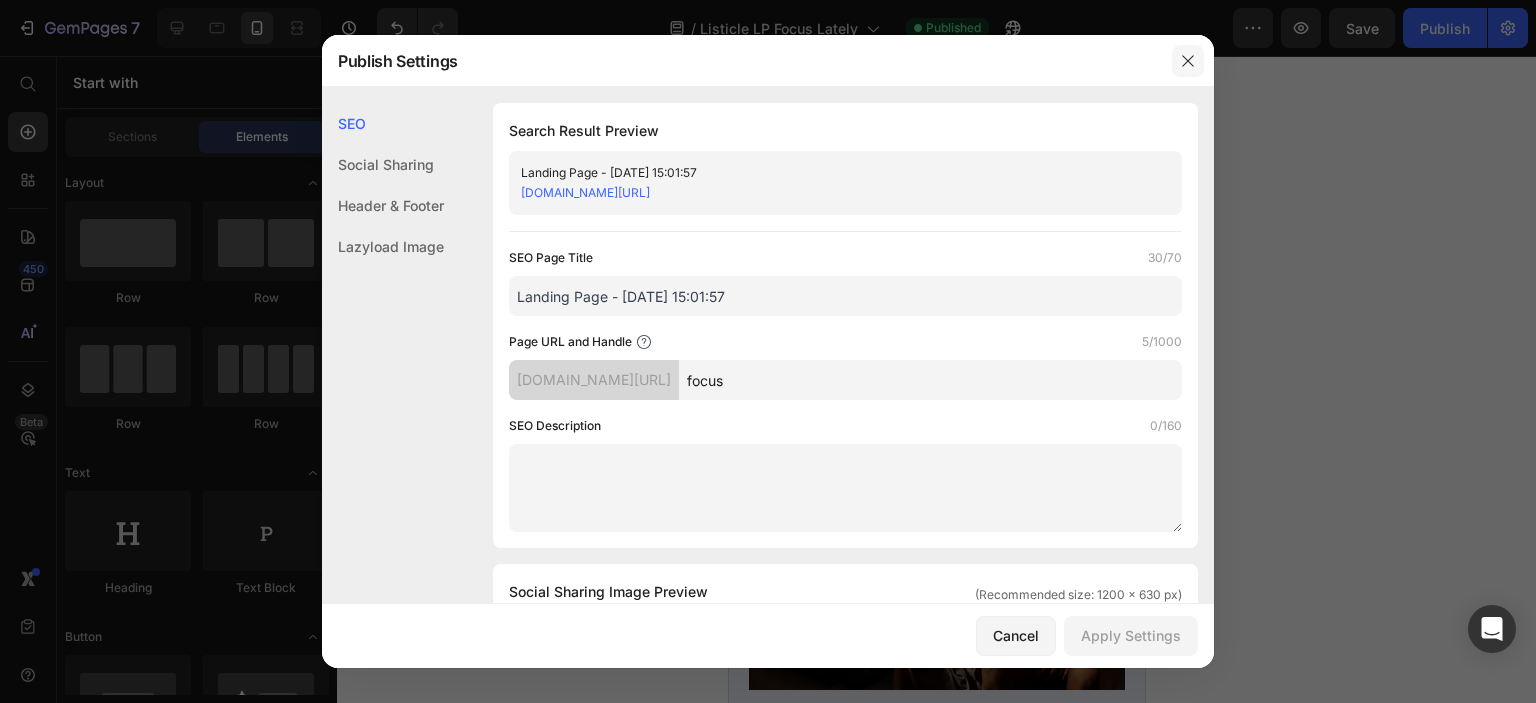 click at bounding box center [1188, 61] 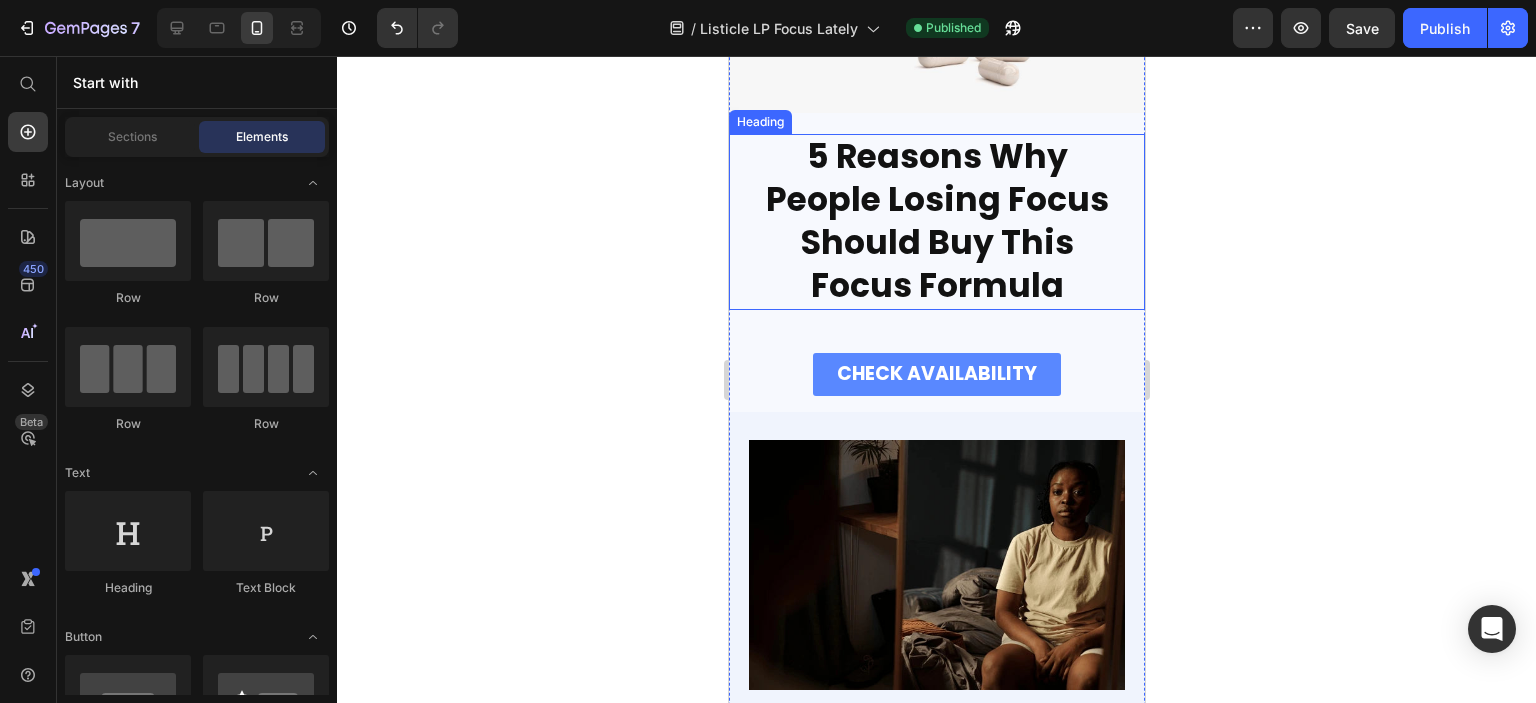 click on "5 Reasons Why People Losing Focus Should Buy This Focus Formula" at bounding box center (936, 222) 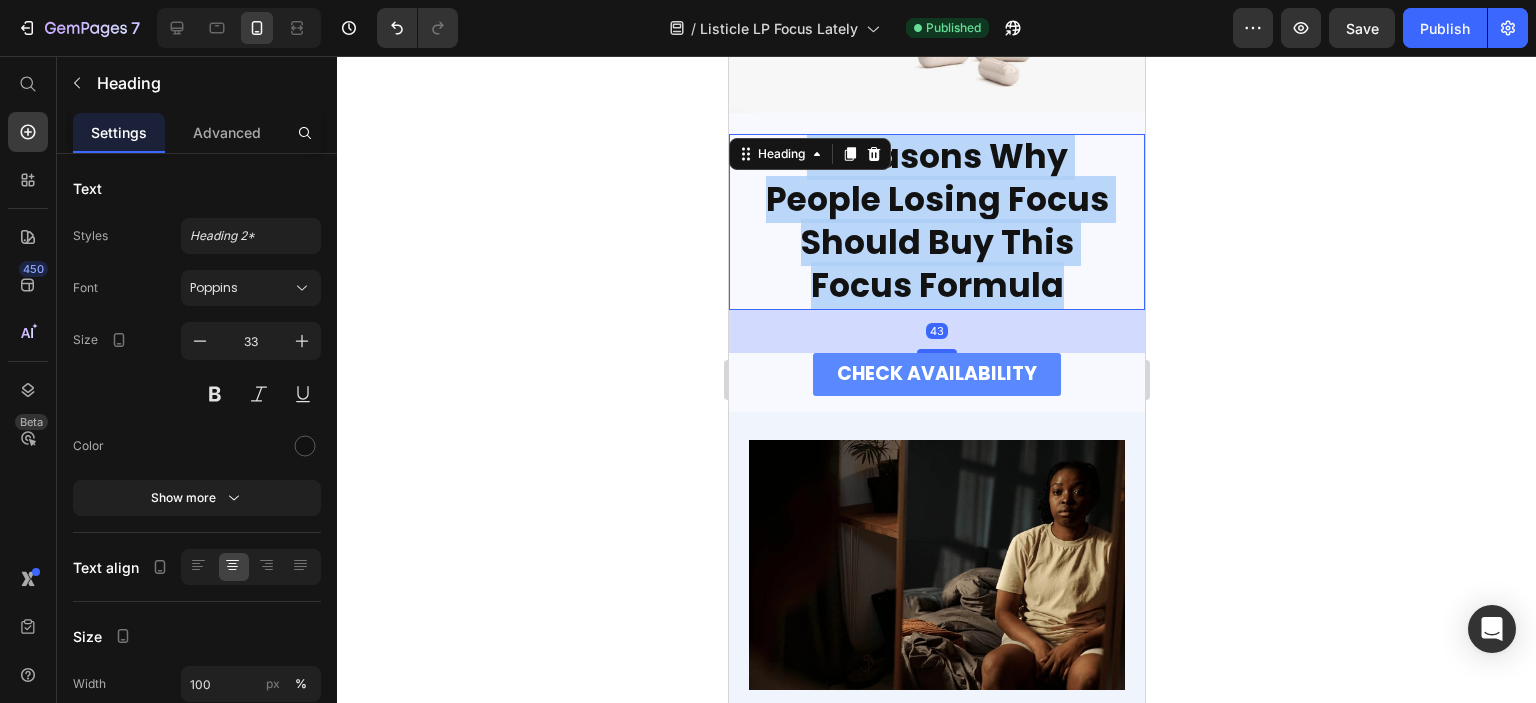 click on "5 Reasons Why People Losing Focus Should Buy This Focus Formula" at bounding box center (936, 222) 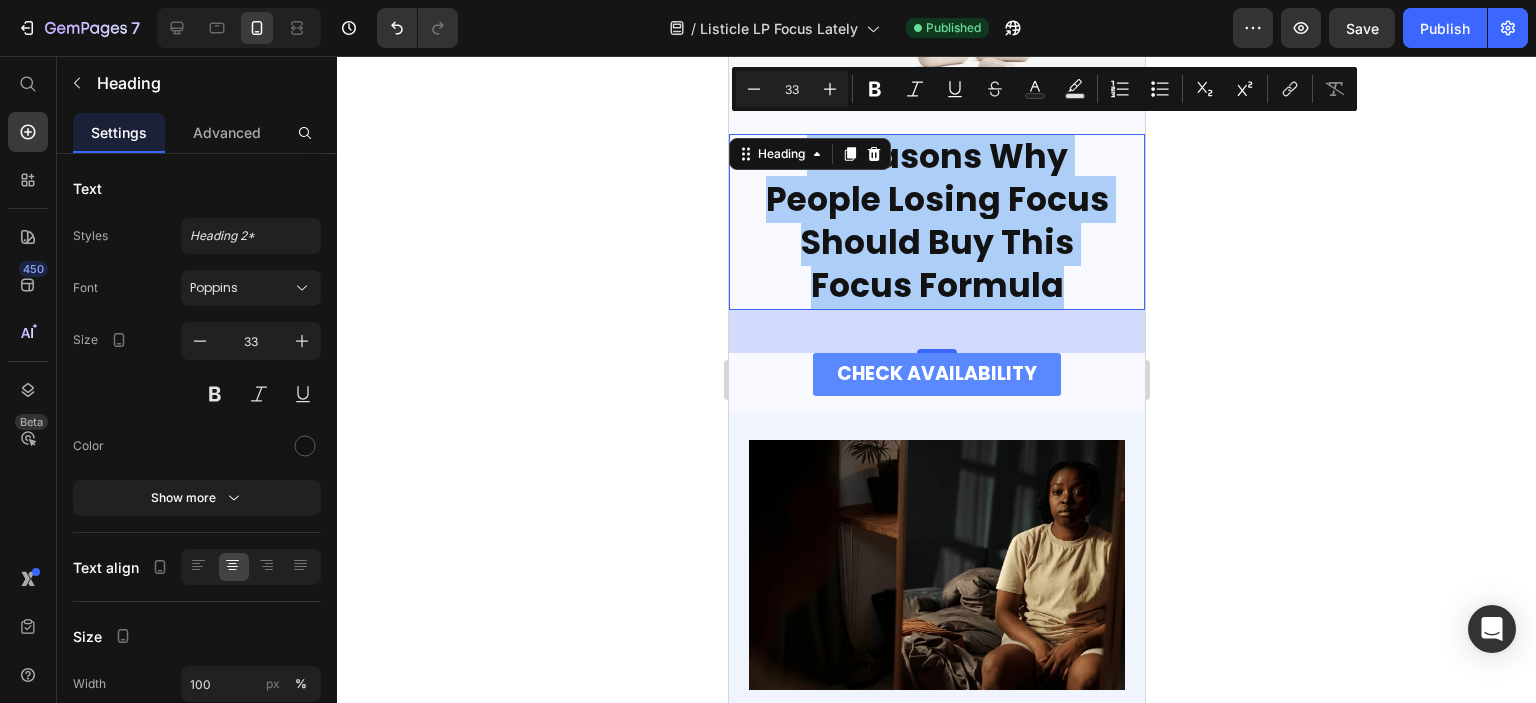 click 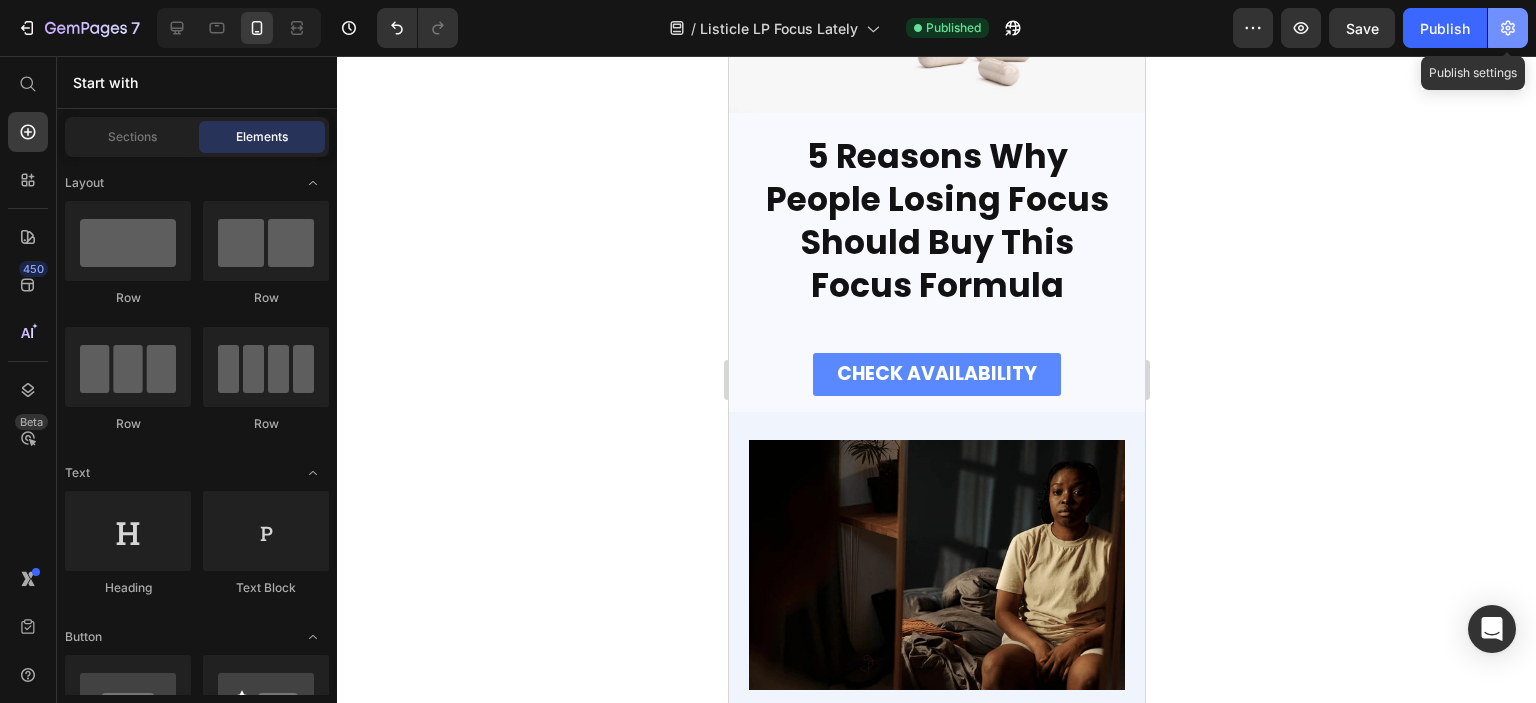 click 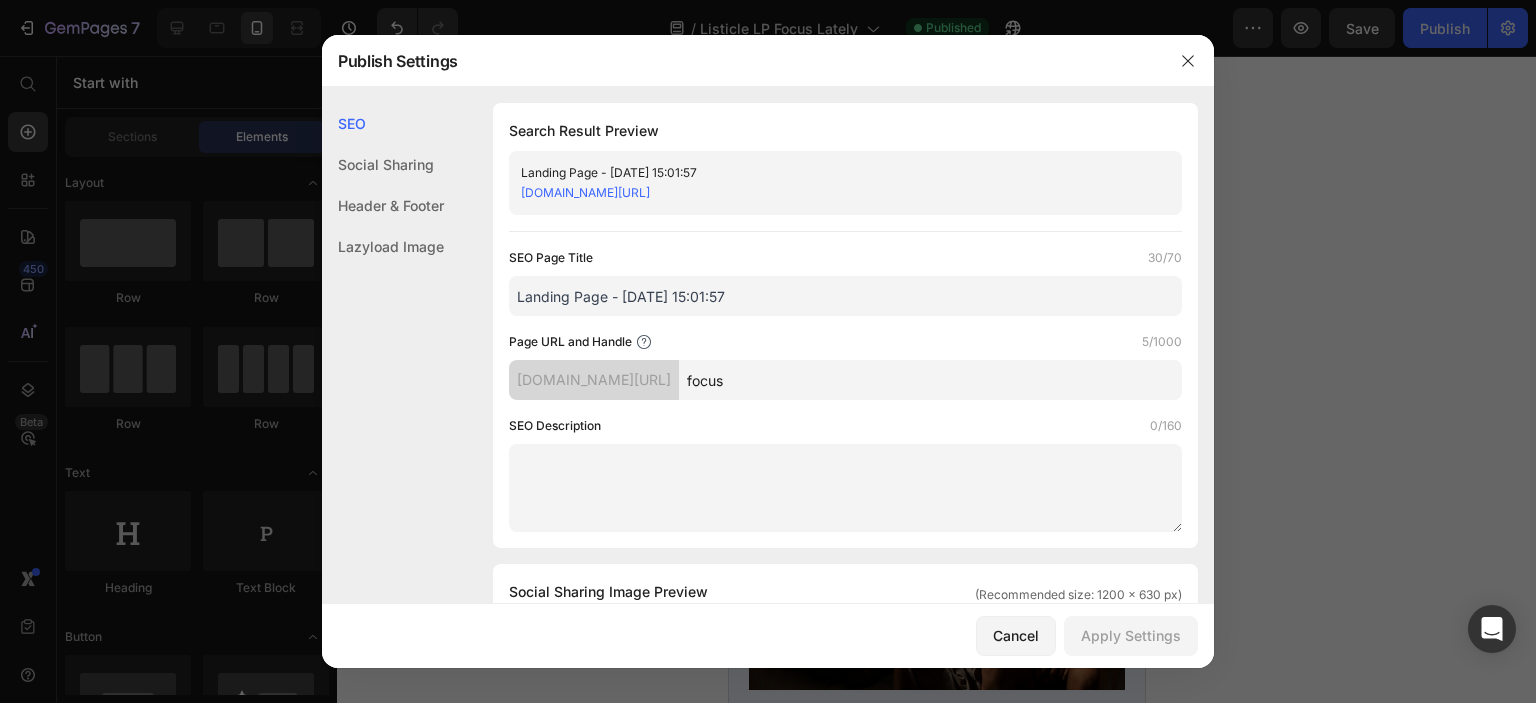 drag, startPoint x: 772, startPoint y: 295, endPoint x: 444, endPoint y: 300, distance: 328.03812 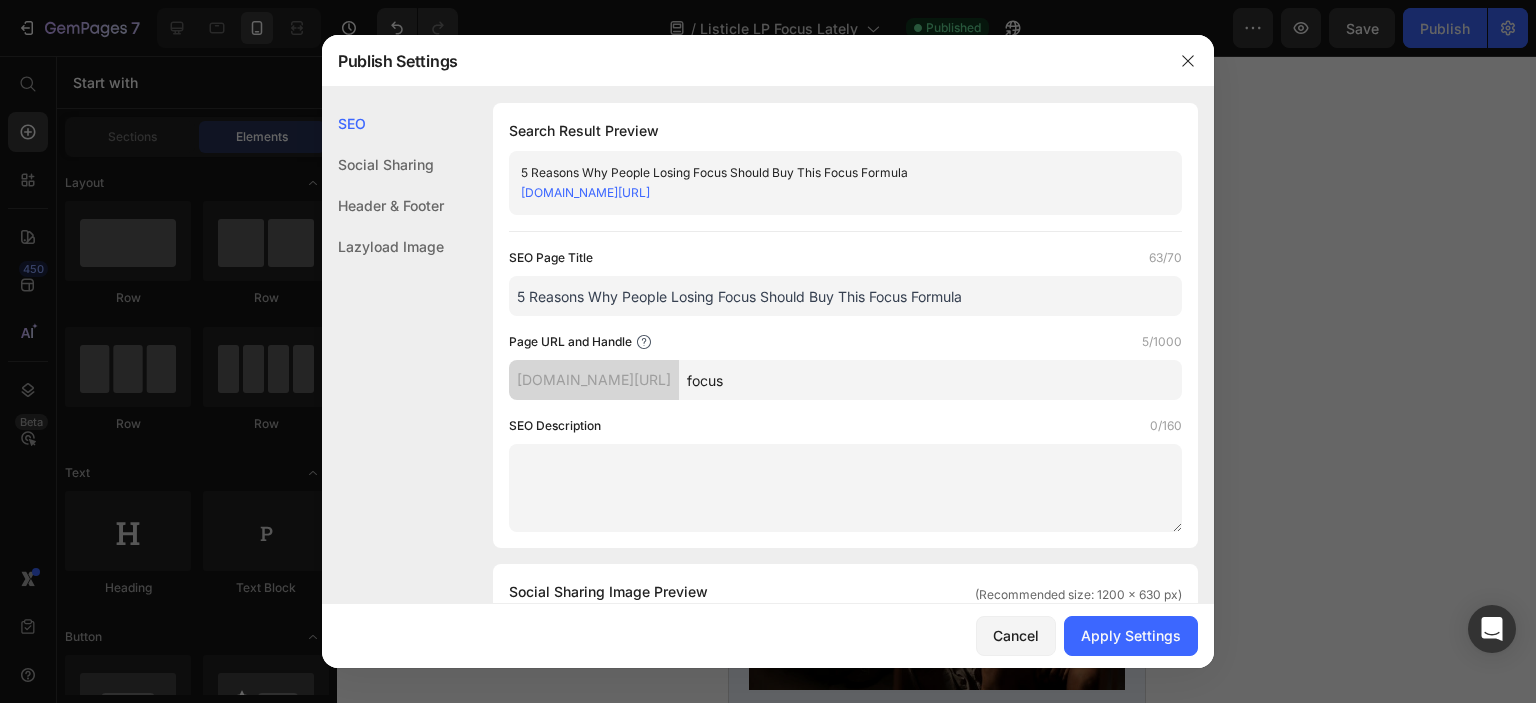 type on "5 Reasons Why People Losing Focus Should Buy This Focus Formula" 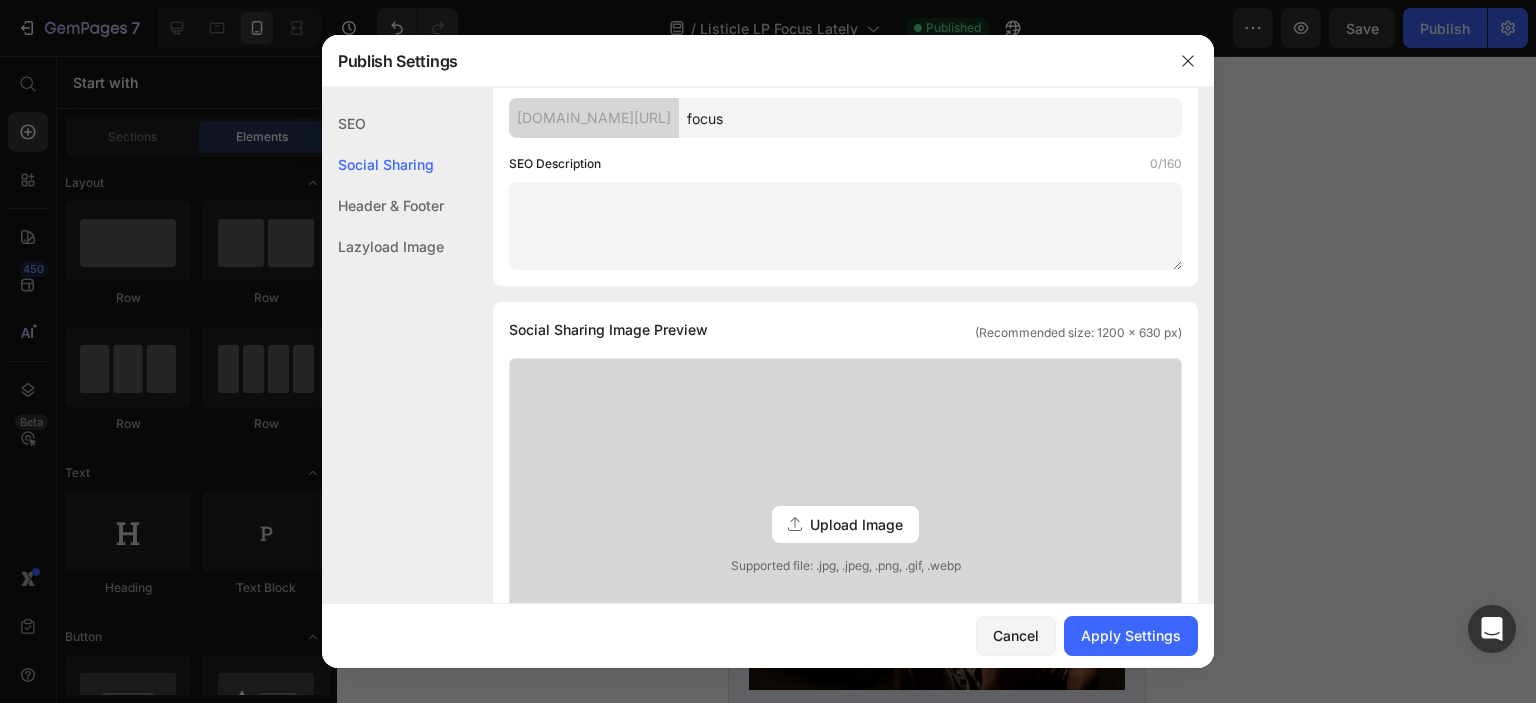 scroll, scrollTop: 300, scrollLeft: 0, axis: vertical 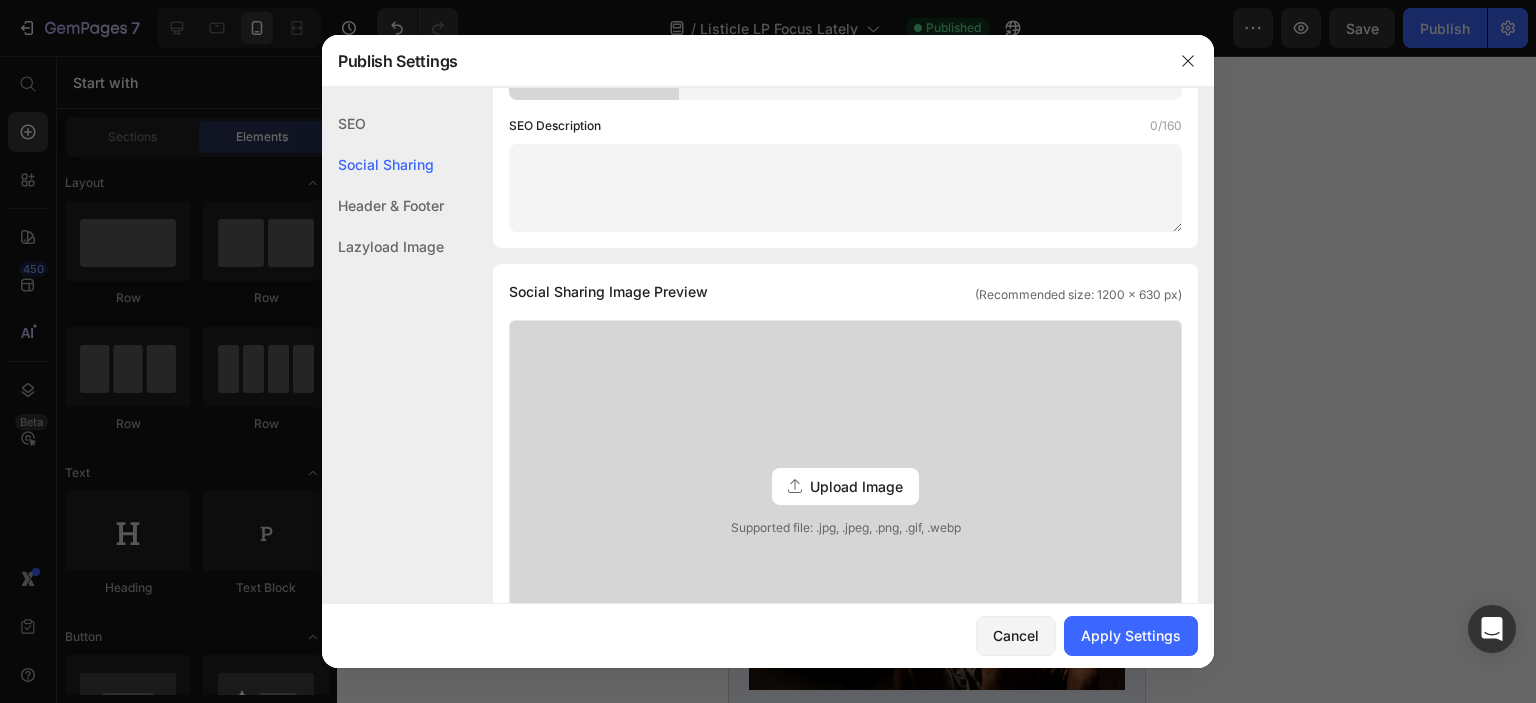 paste on "Losing focus lately? You’re not alone. Here are 5 powerful reasons people are choosing this clean, calming supplement to feel sharp again." 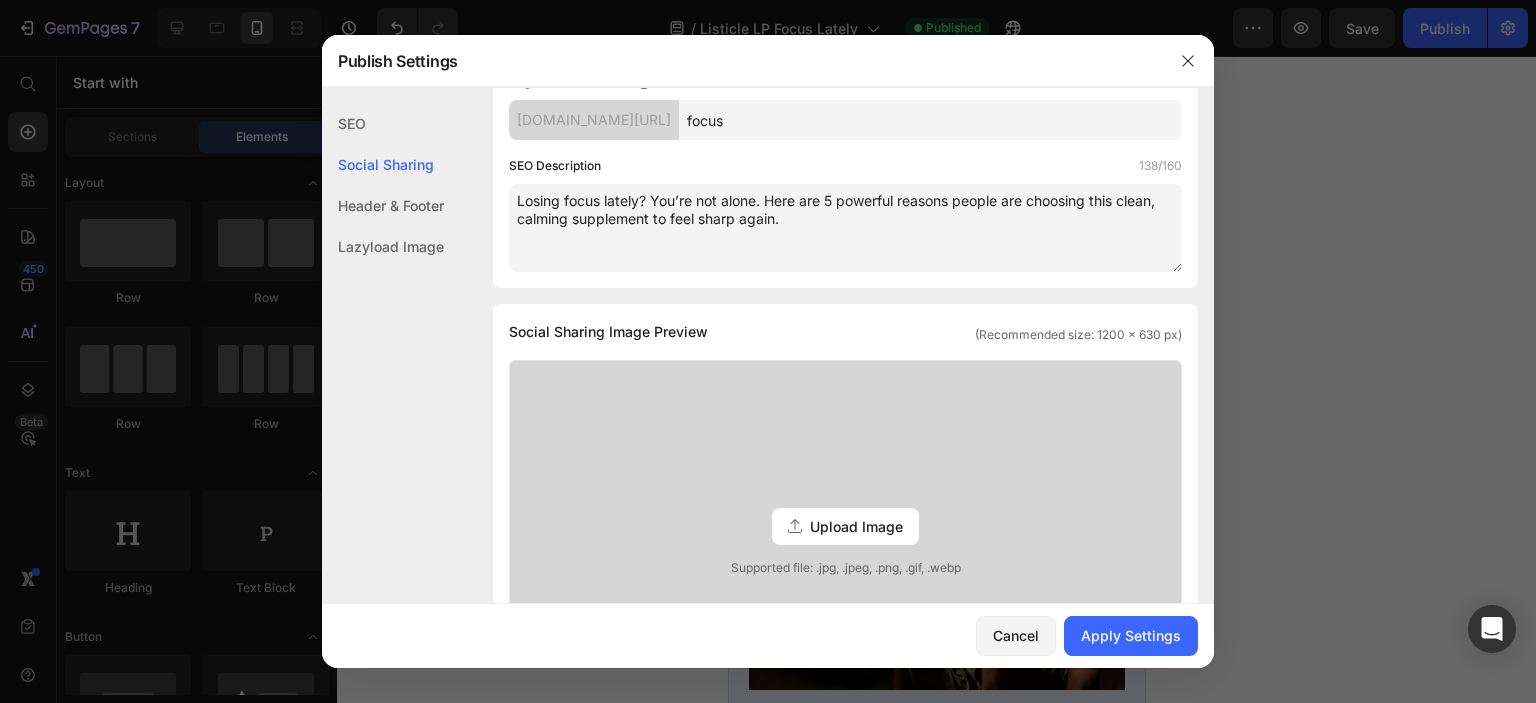 scroll, scrollTop: 340, scrollLeft: 0, axis: vertical 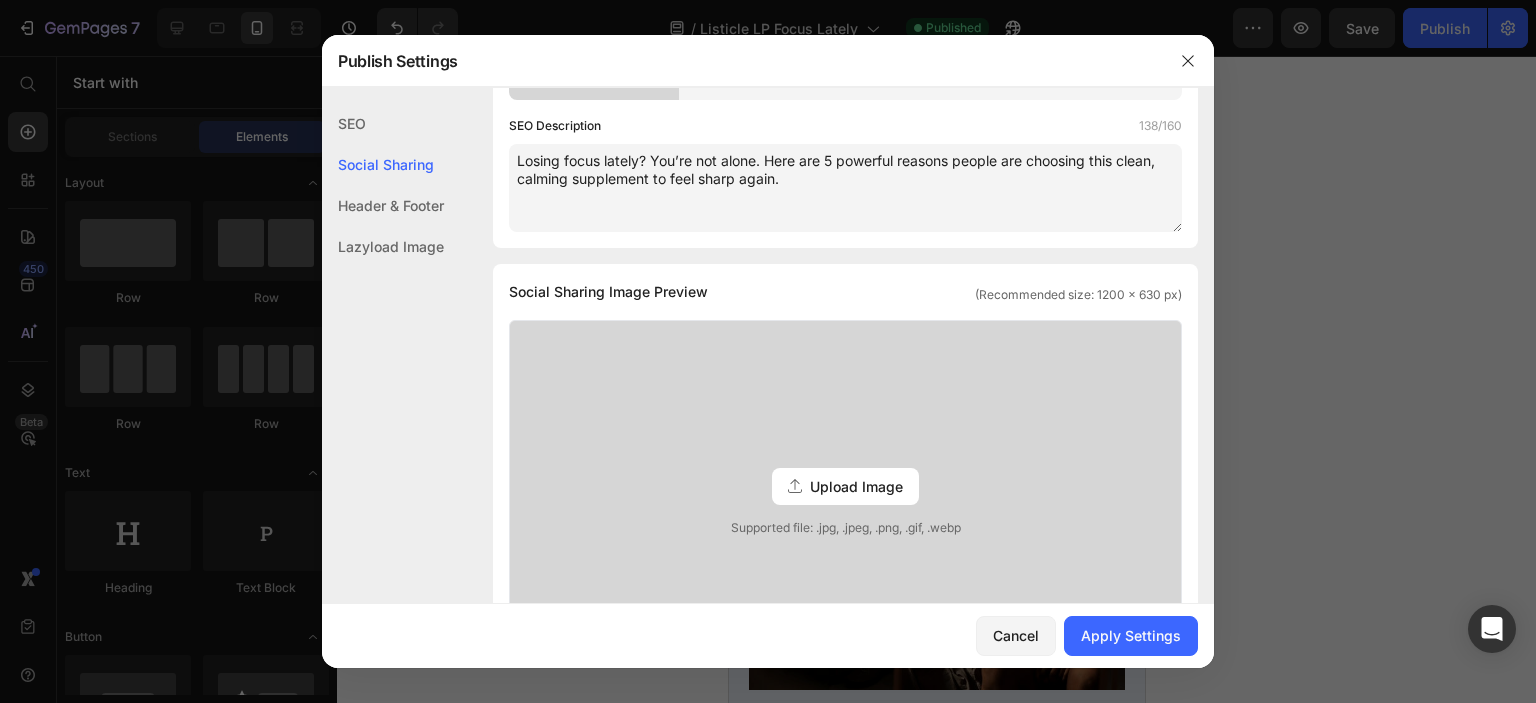 type on "Losing focus lately? You’re not alone. Here are 5 powerful reasons people are choosing this clean, calming supplement to feel sharp again." 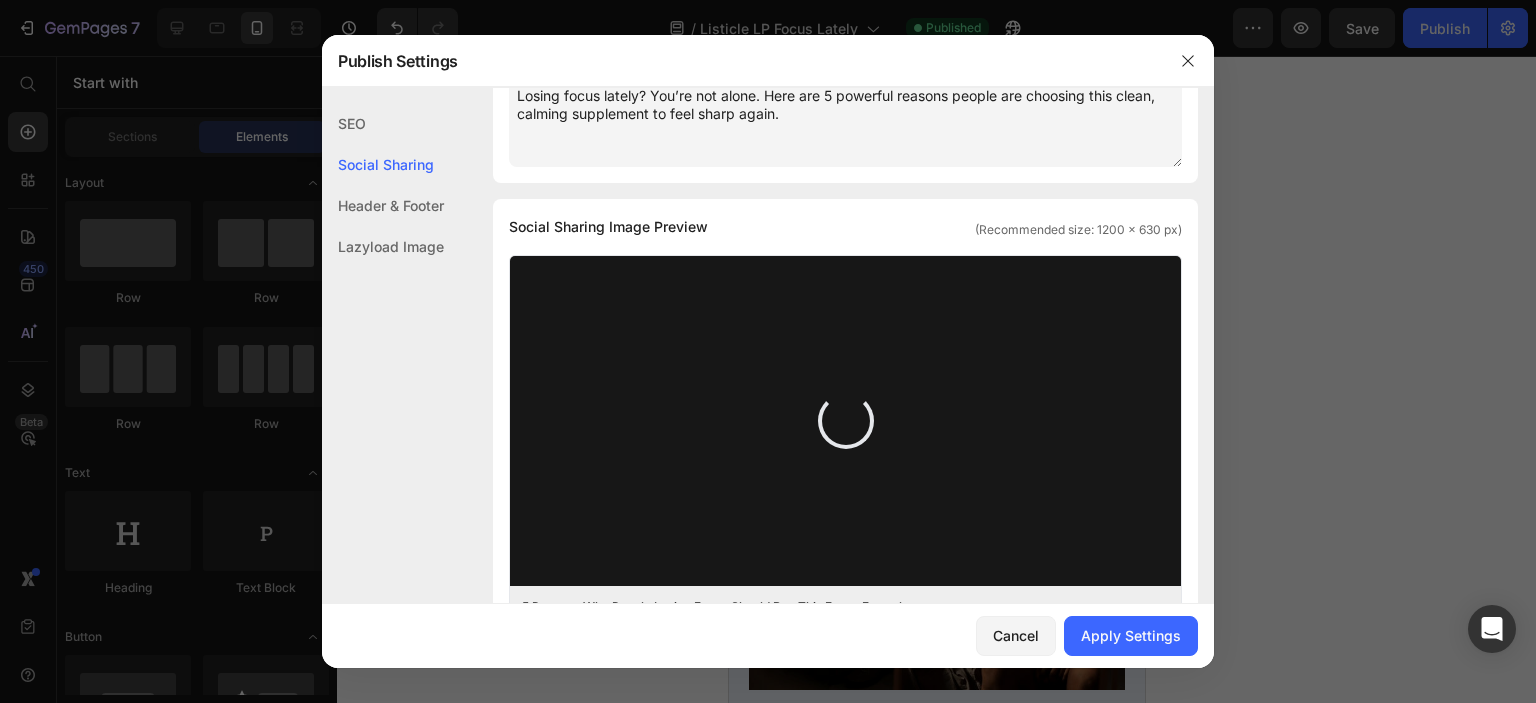scroll, scrollTop: 440, scrollLeft: 0, axis: vertical 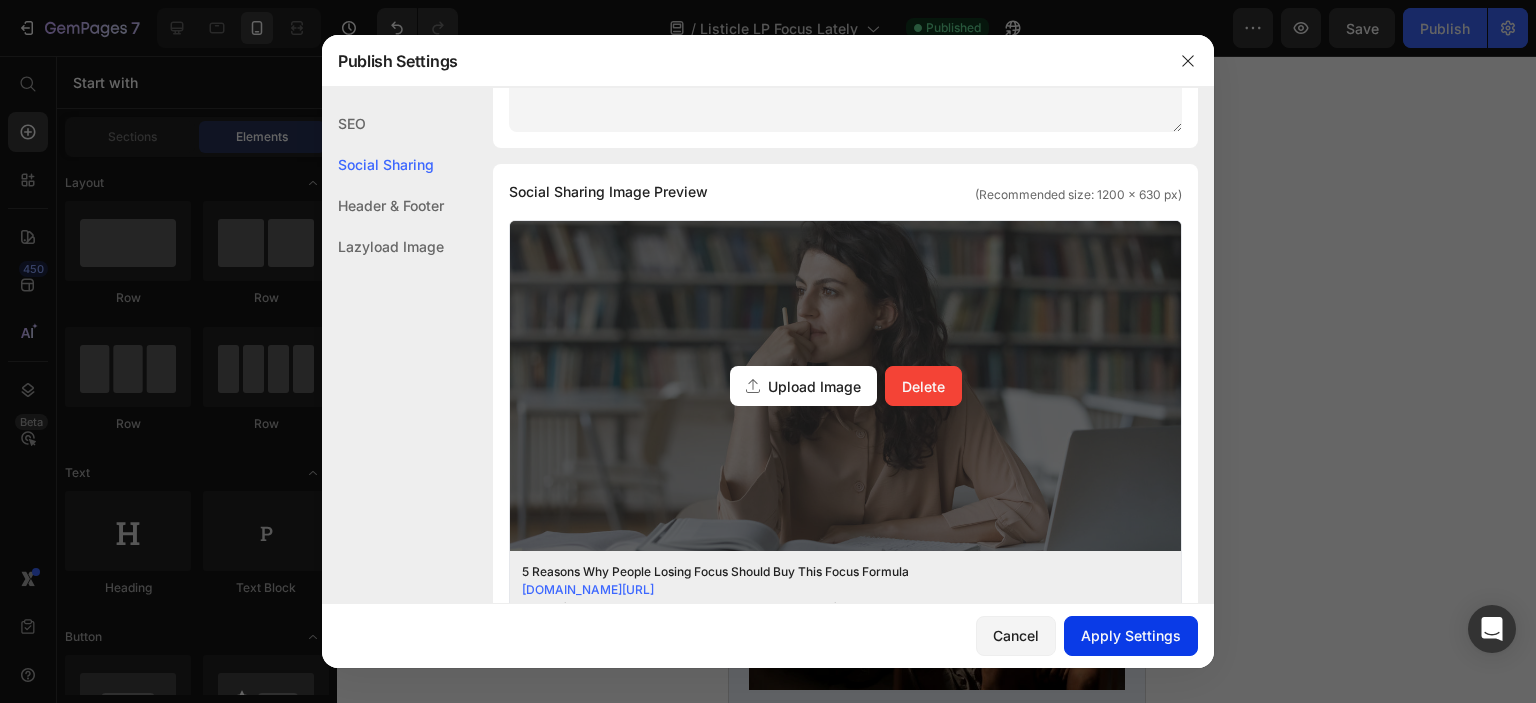 click on "Apply Settings" at bounding box center [1131, 635] 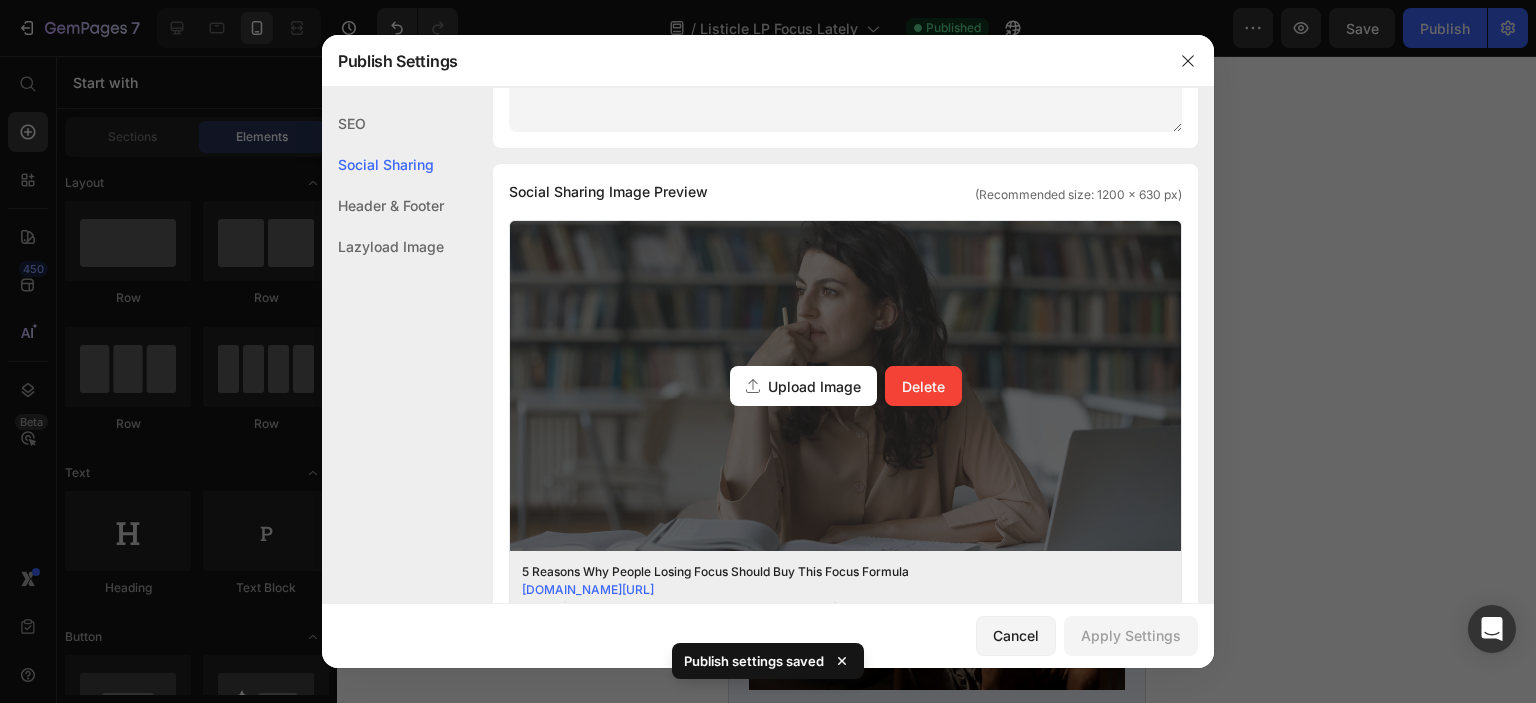 click on "Header & Footer" 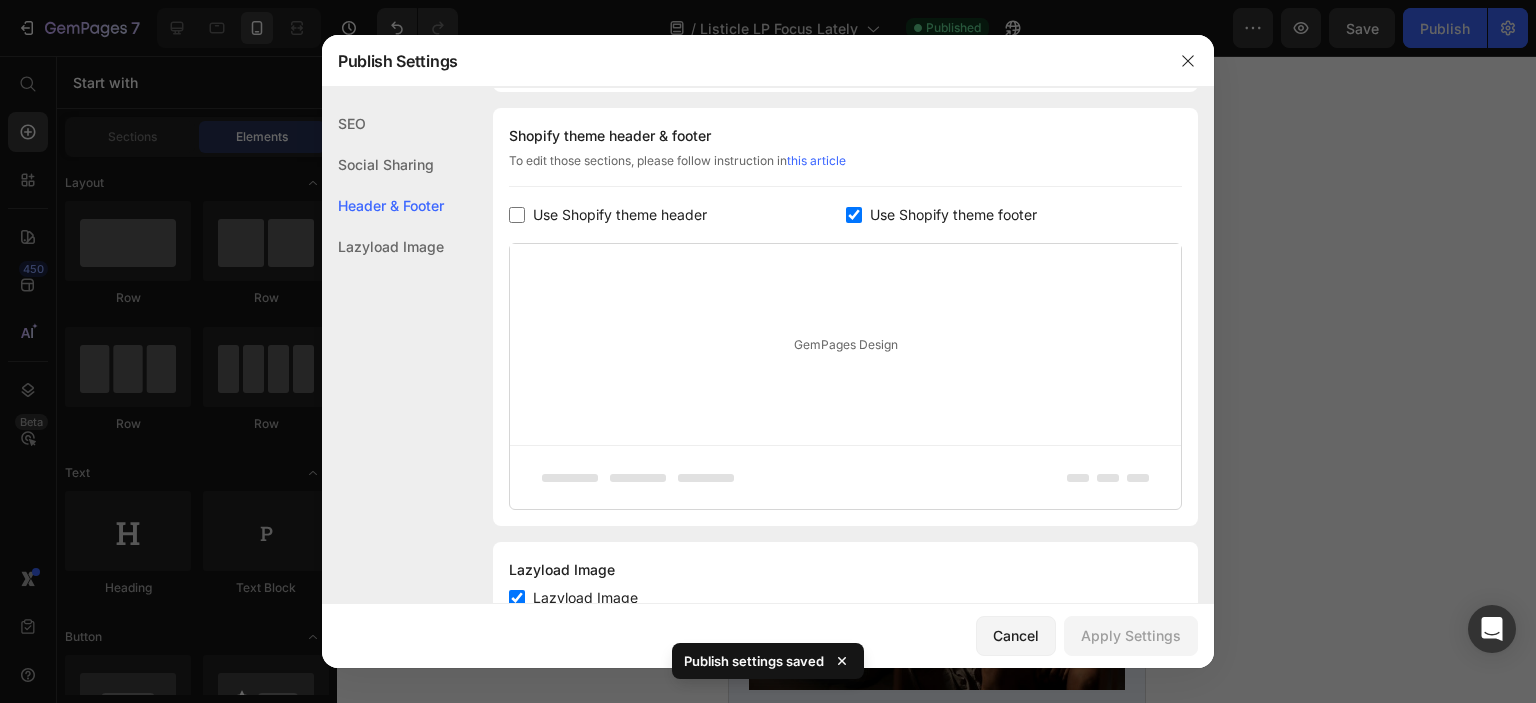 click on "Social Sharing" 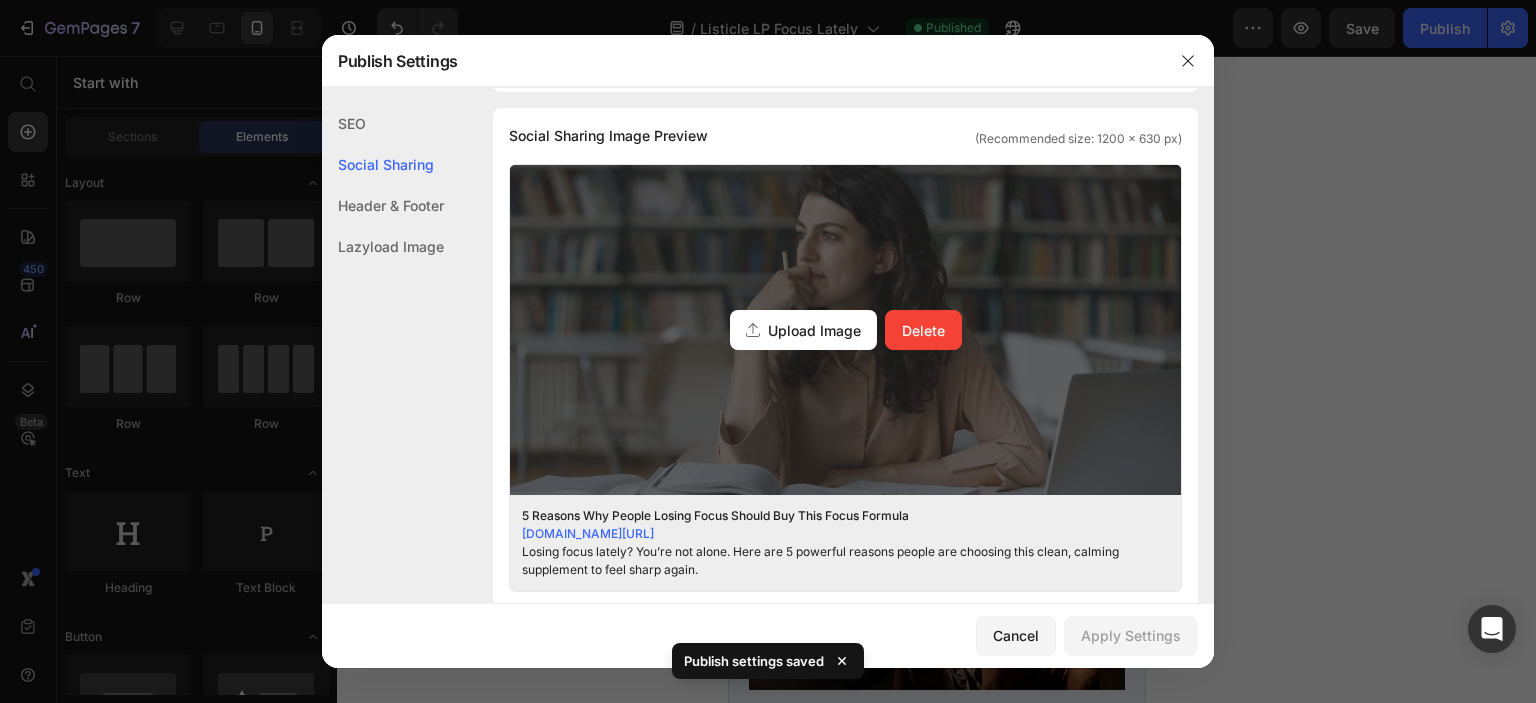 click on "SEO" 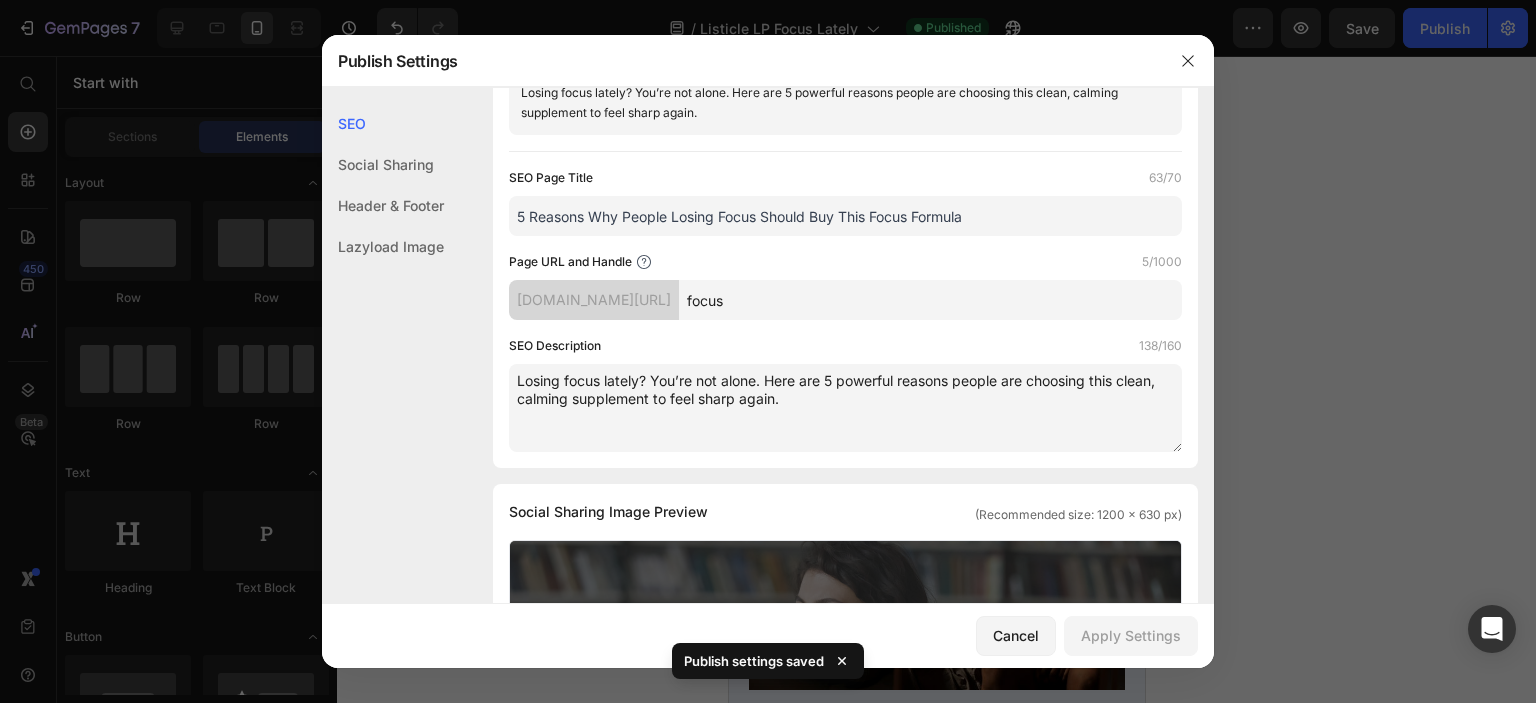 scroll, scrollTop: 0, scrollLeft: 0, axis: both 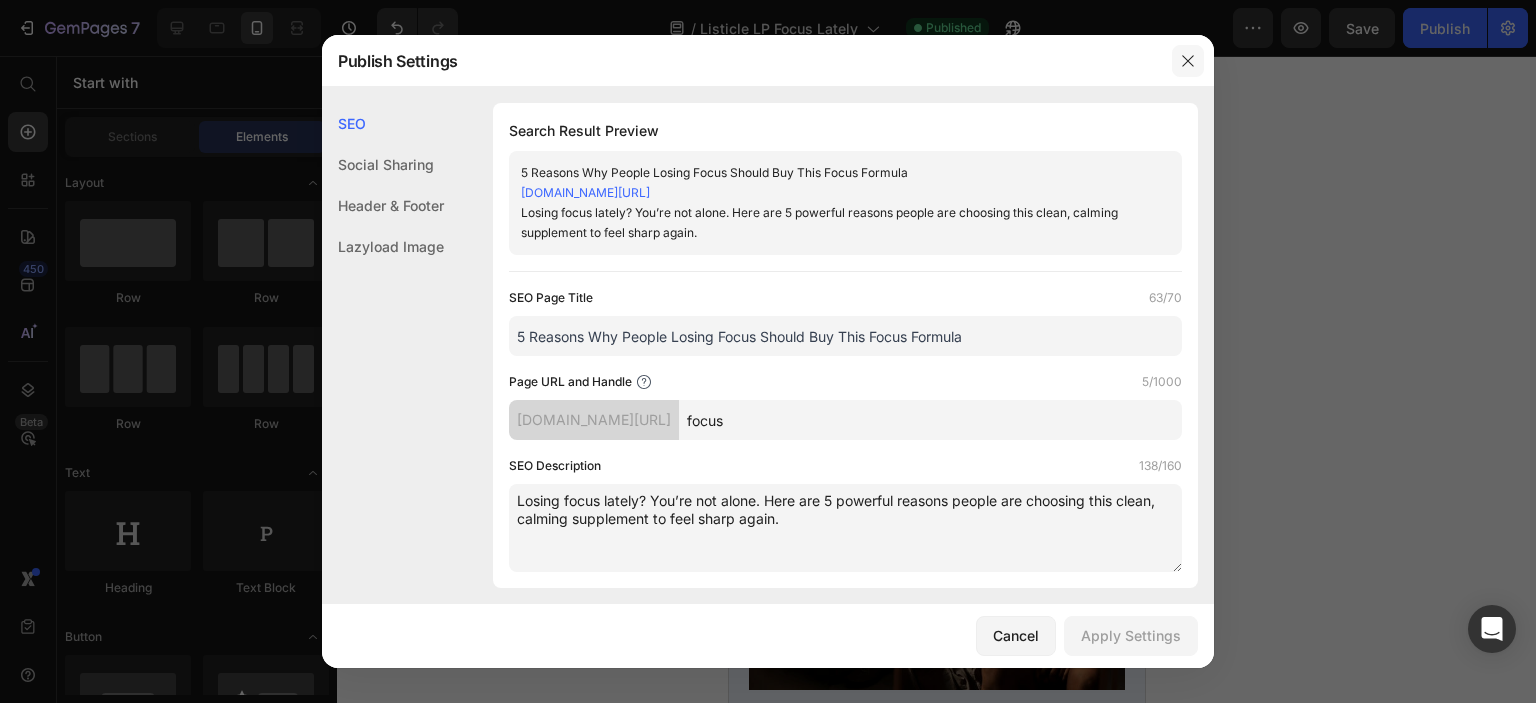 click at bounding box center [1188, 61] 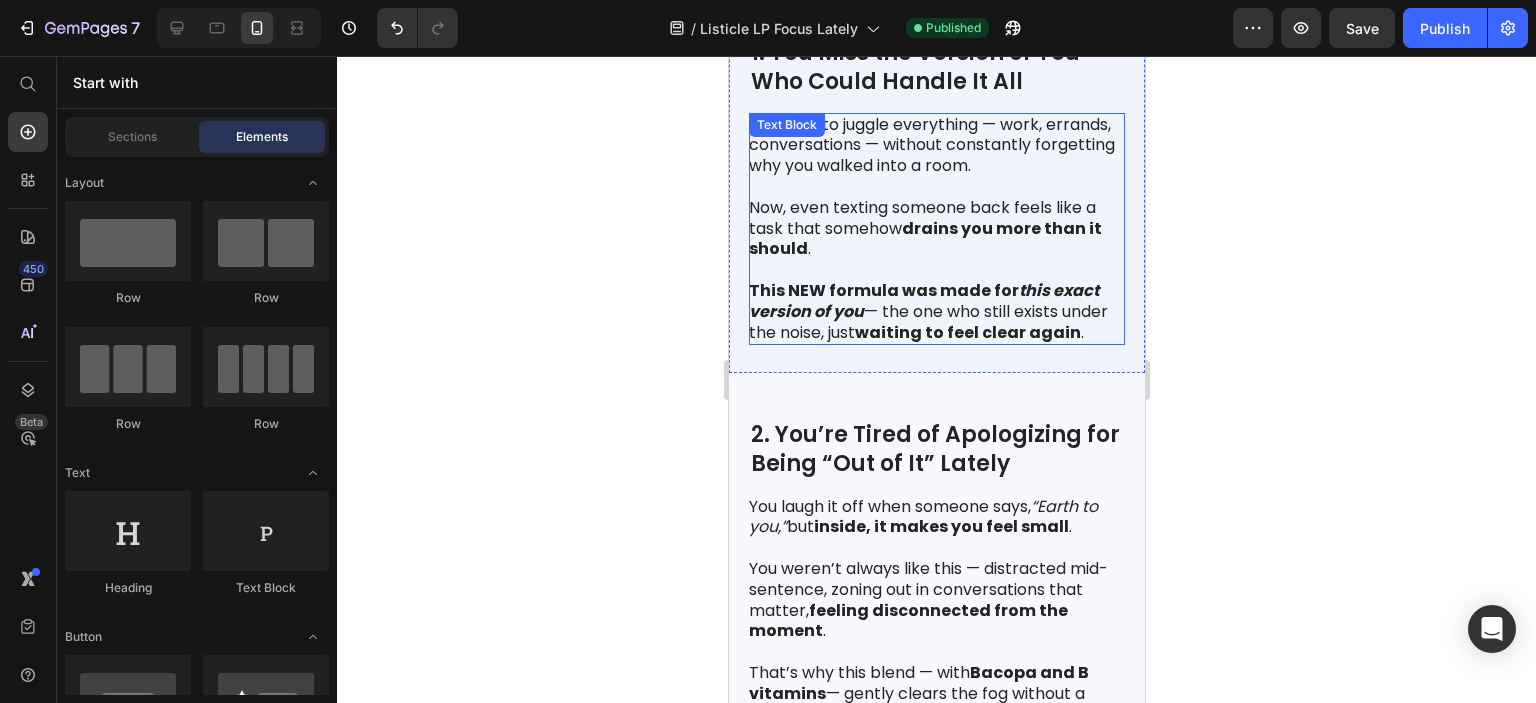 scroll, scrollTop: 1200, scrollLeft: 0, axis: vertical 